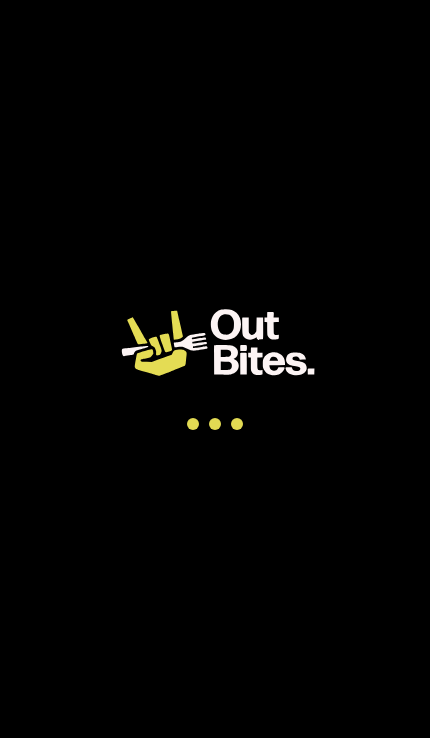 scroll, scrollTop: 0, scrollLeft: 0, axis: both 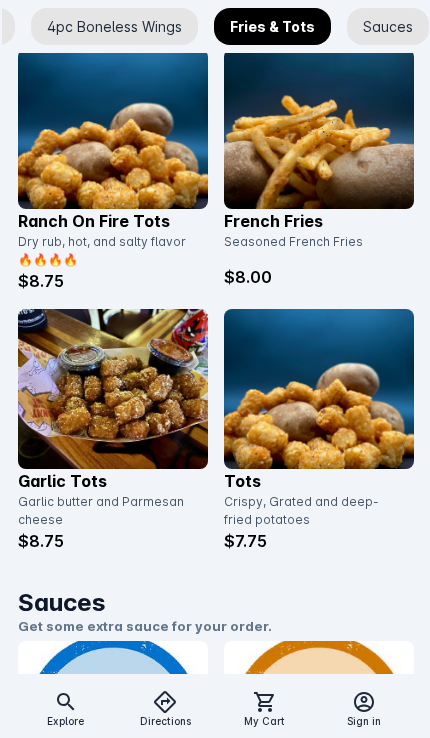 click 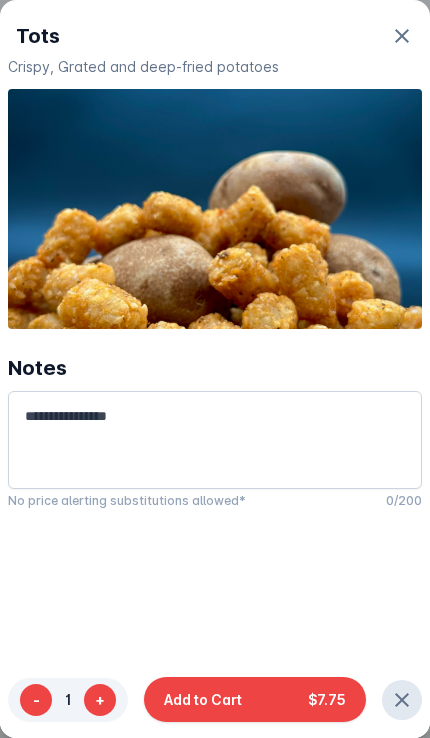 type 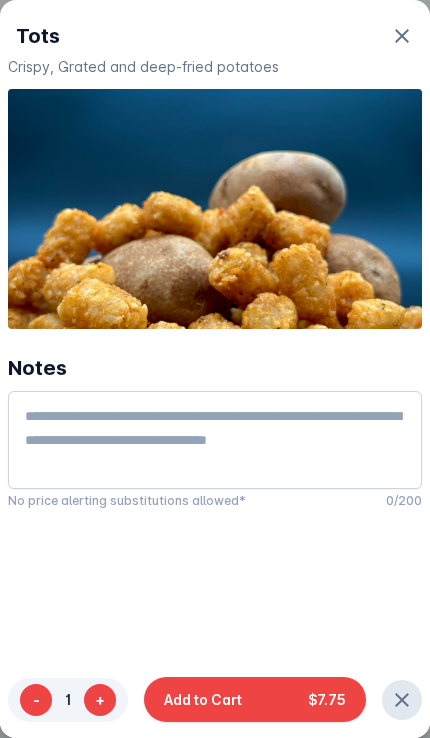 click on "Add to Cart" at bounding box center (203, 699) 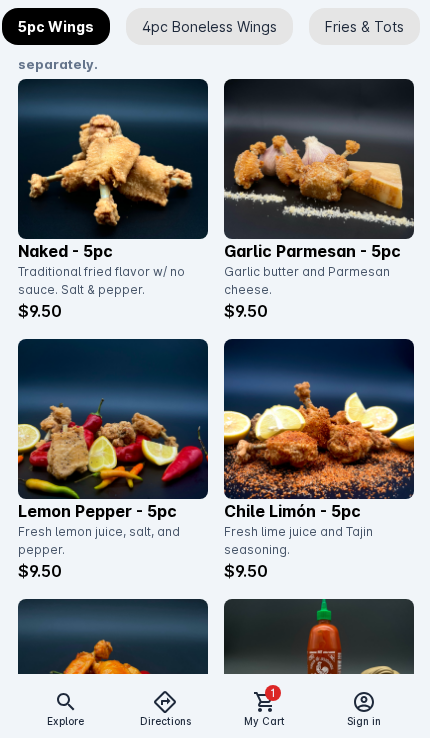 click 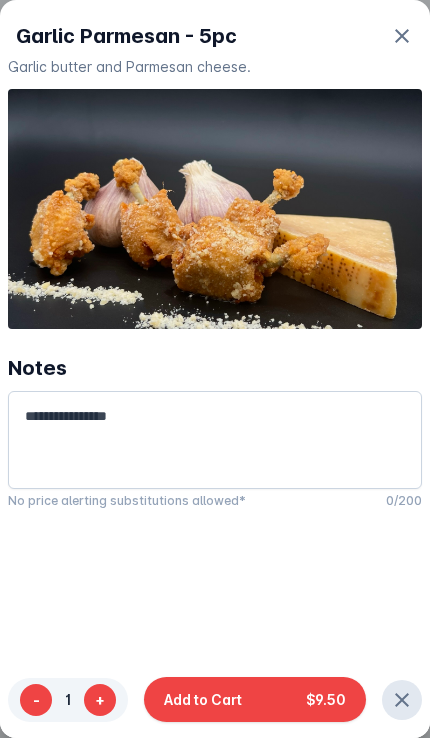 click on "Add to Cart" at bounding box center (203, 699) 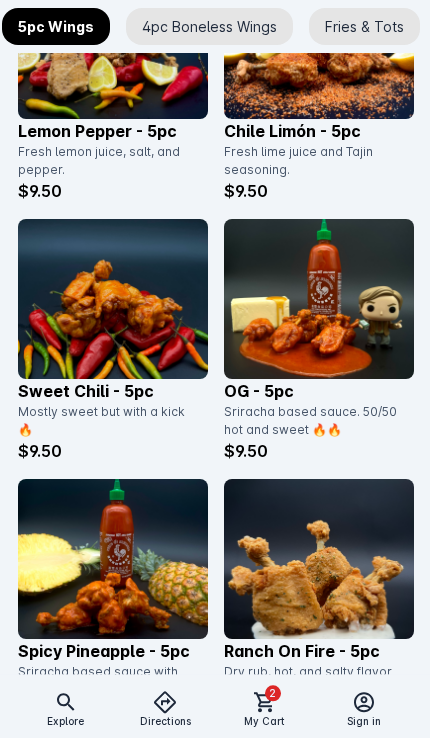 click 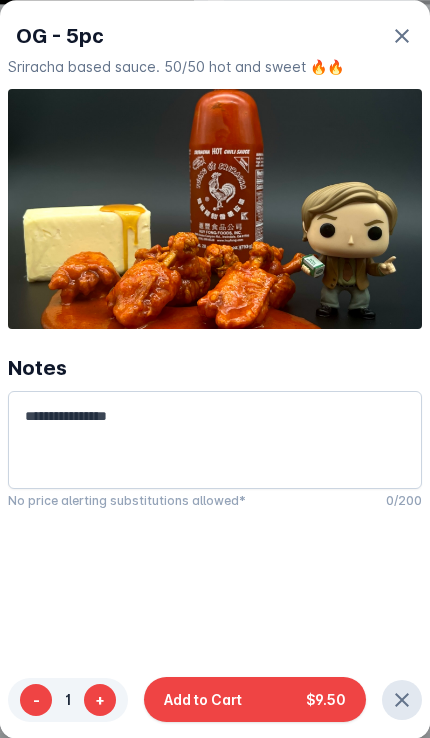 type 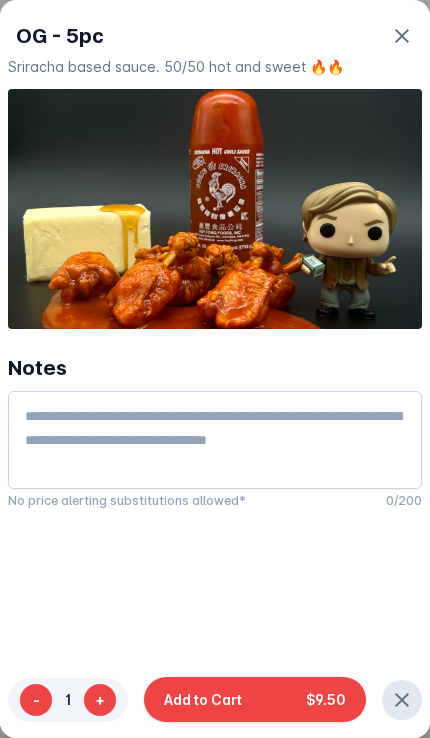 click on "Add to Cart" at bounding box center (203, 699) 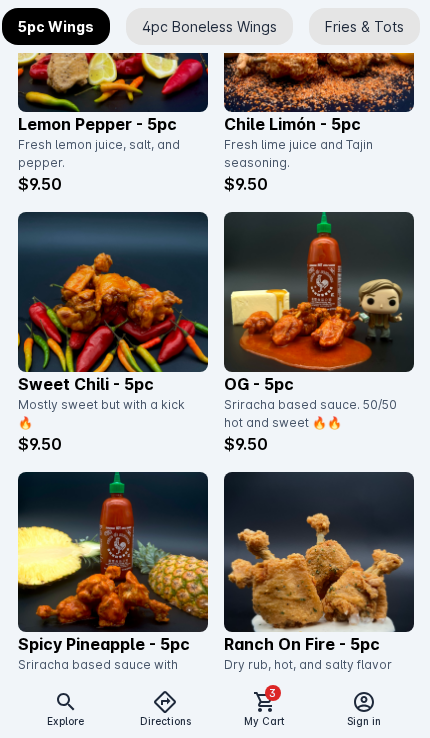 click 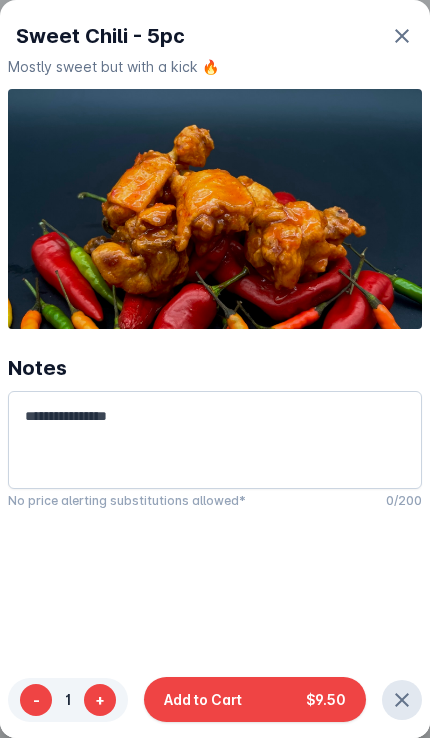 click on "Add to Cart" at bounding box center [203, 699] 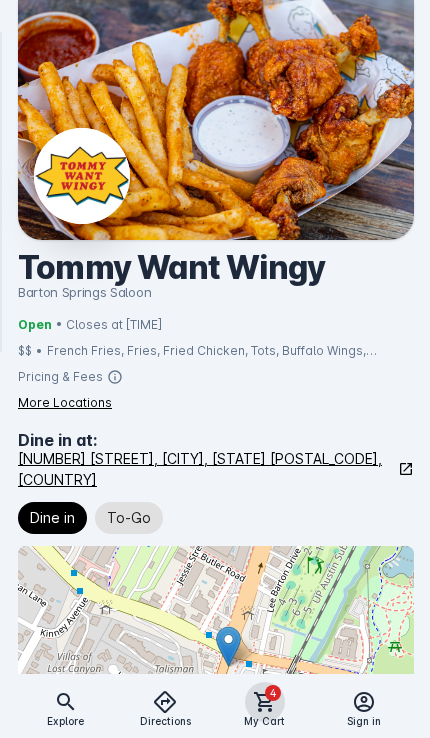 click on "4" 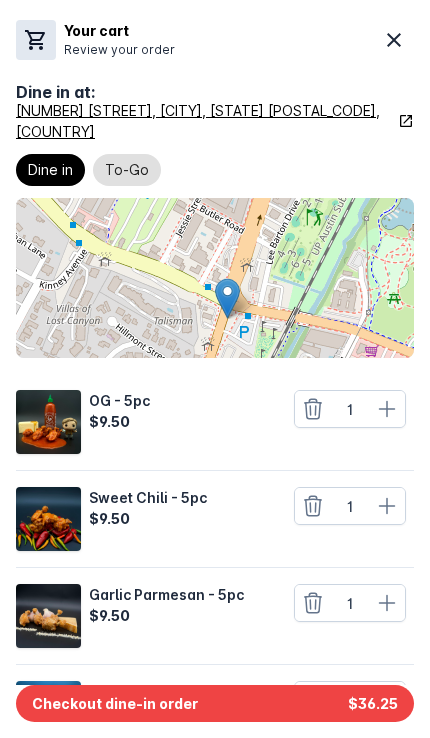scroll, scrollTop: 0, scrollLeft: 0, axis: both 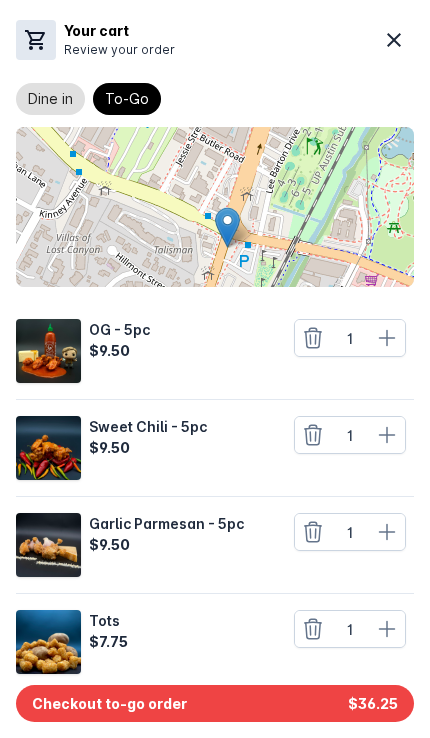 click on "Checkout to-go order $36.25" 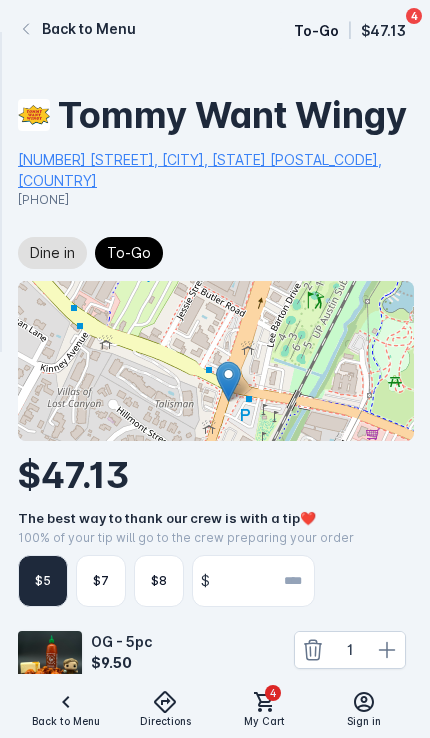 scroll, scrollTop: 47, scrollLeft: 0, axis: vertical 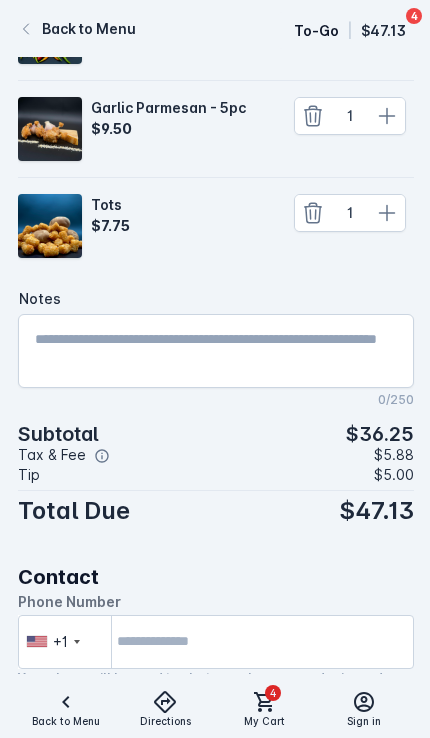 type 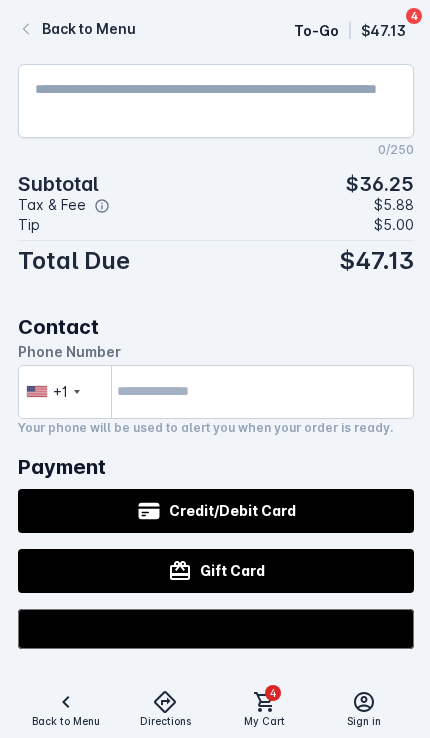 scroll, scrollTop: 993, scrollLeft: 0, axis: vertical 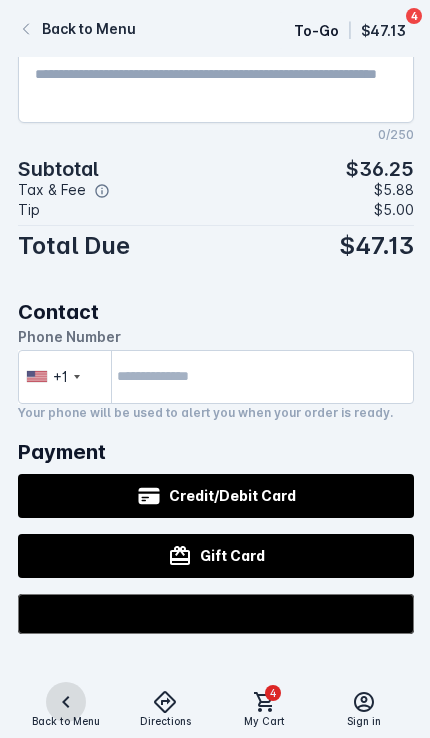 click 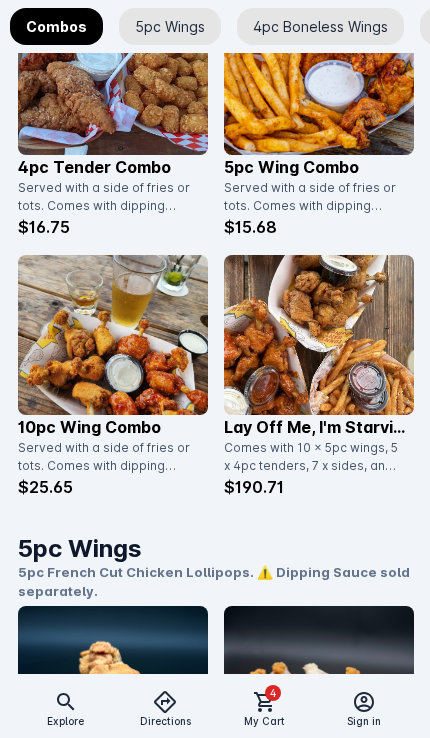 scroll, scrollTop: 989, scrollLeft: 0, axis: vertical 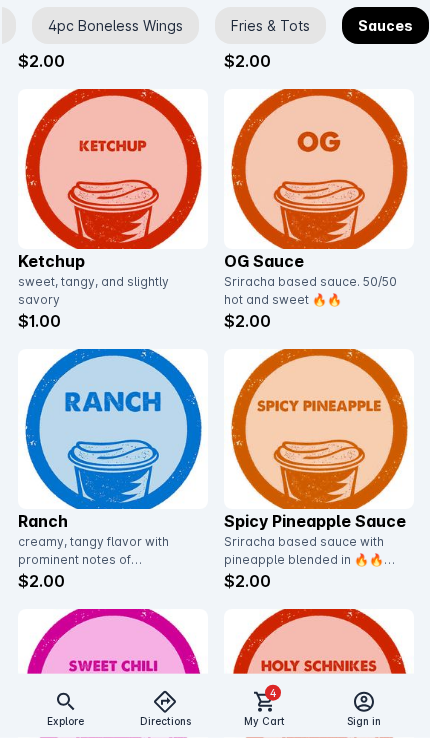 click 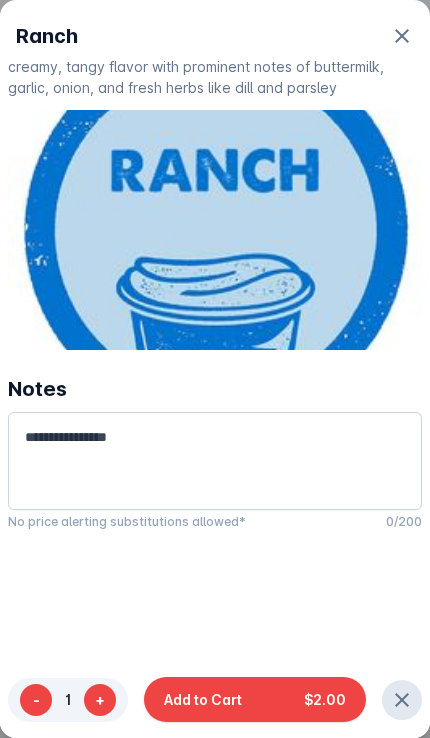 click on "Add to Cart" at bounding box center (203, 699) 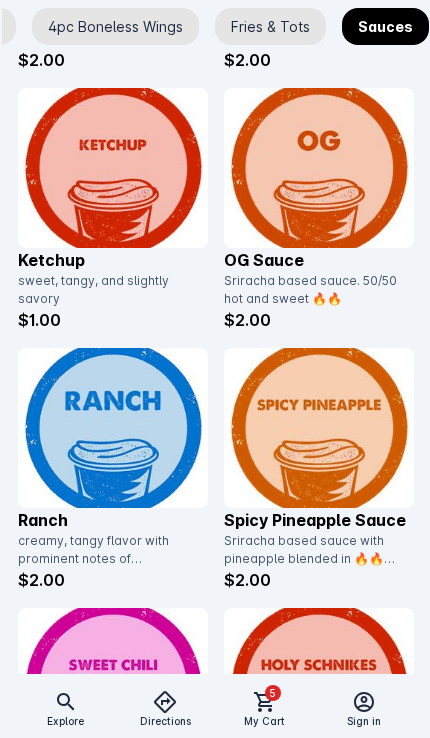 click on "5" 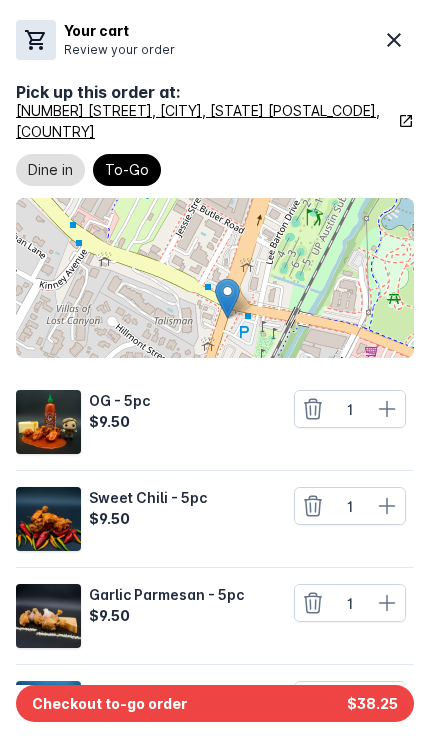 click on "Checkout to-go order $38.25" 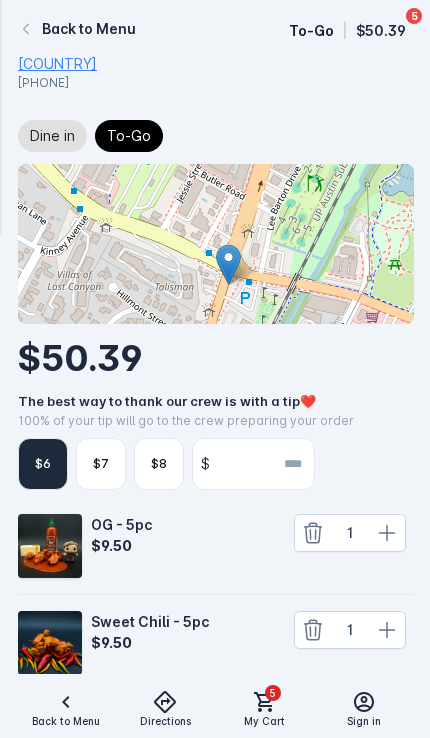 type 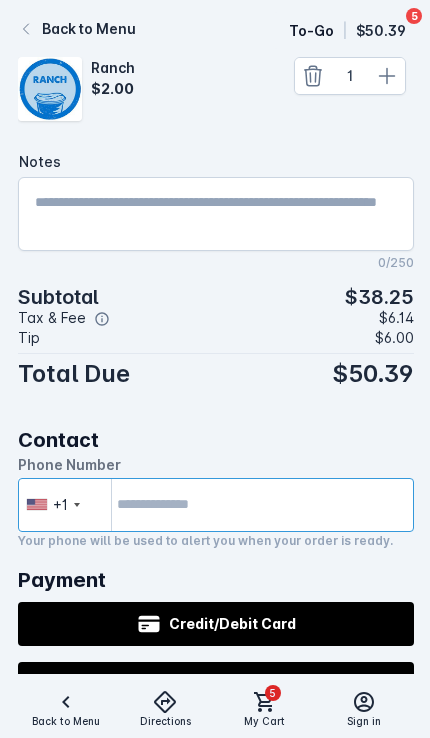 click at bounding box center [216, 505] 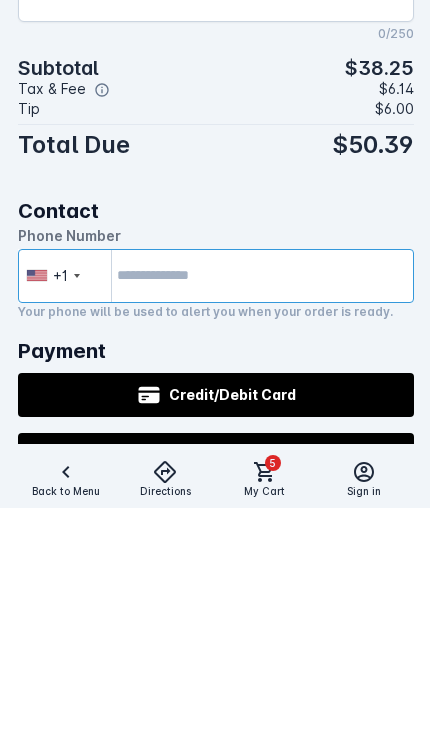 type on "**********" 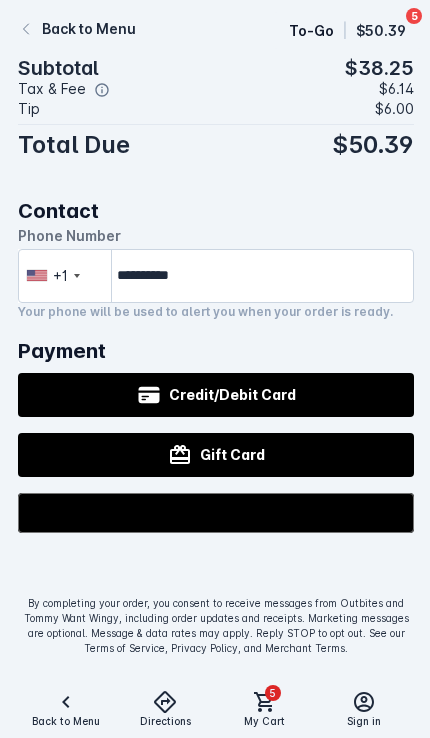 click at bounding box center (216, 568) 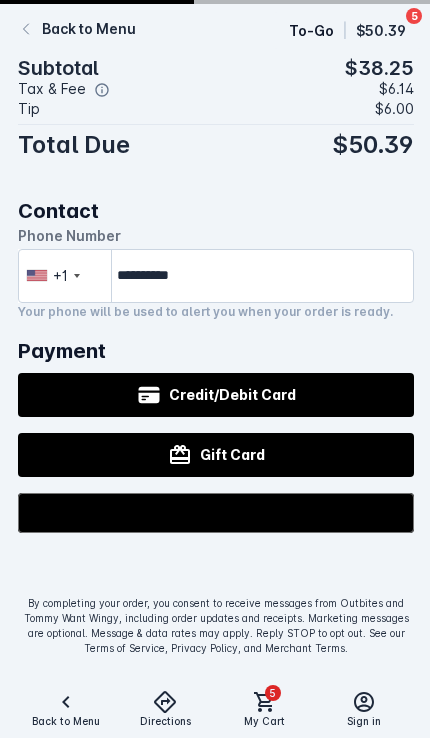 type 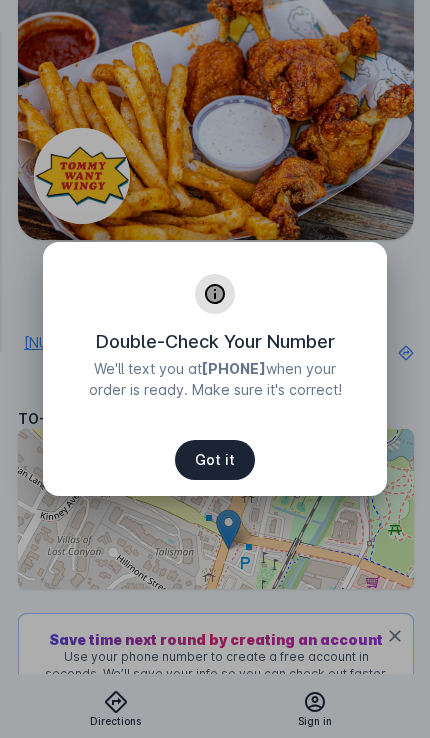 click on "Got it" at bounding box center [215, 460] 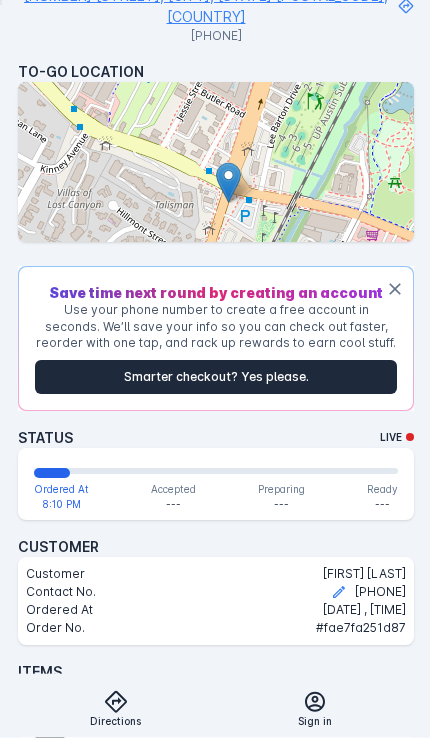 scroll, scrollTop: 351, scrollLeft: 0, axis: vertical 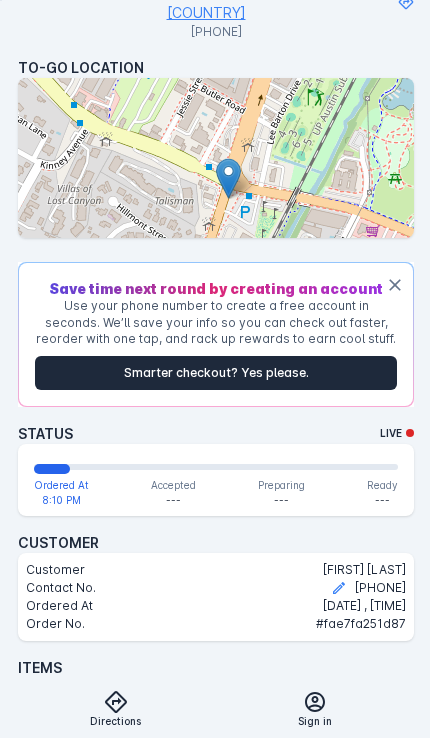 click 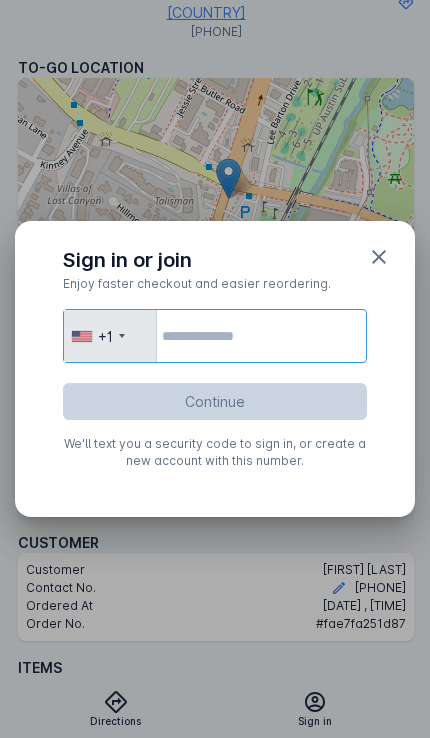 click at bounding box center (215, 336) 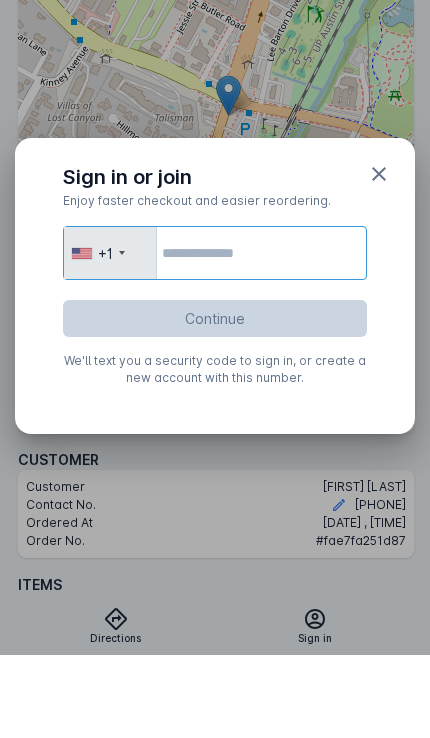 type on "**********" 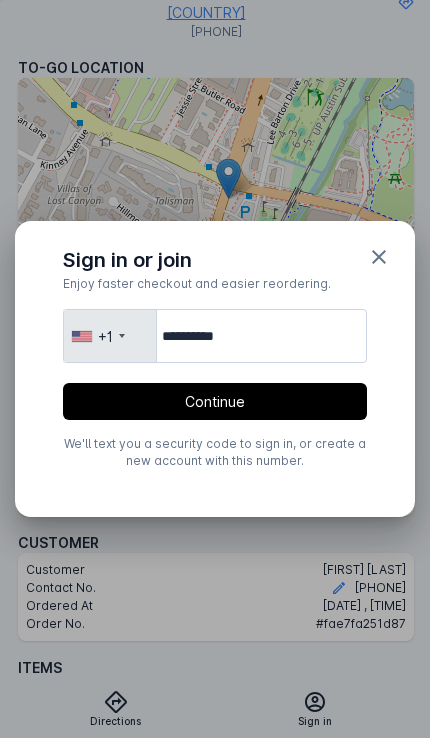 click on "Continue" at bounding box center (215, 401) 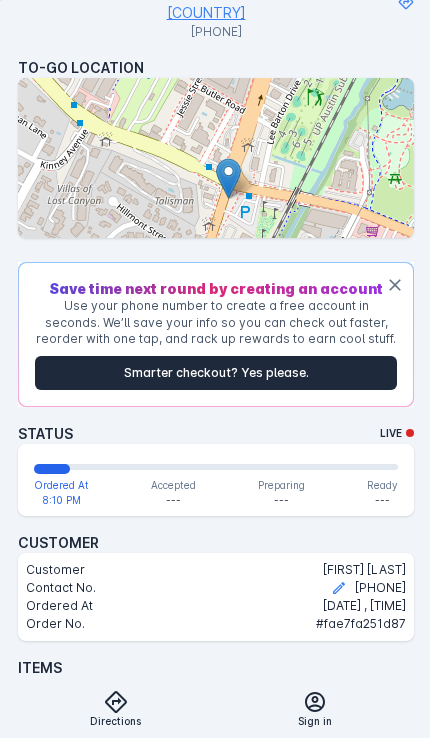 scroll, scrollTop: 351, scrollLeft: 0, axis: vertical 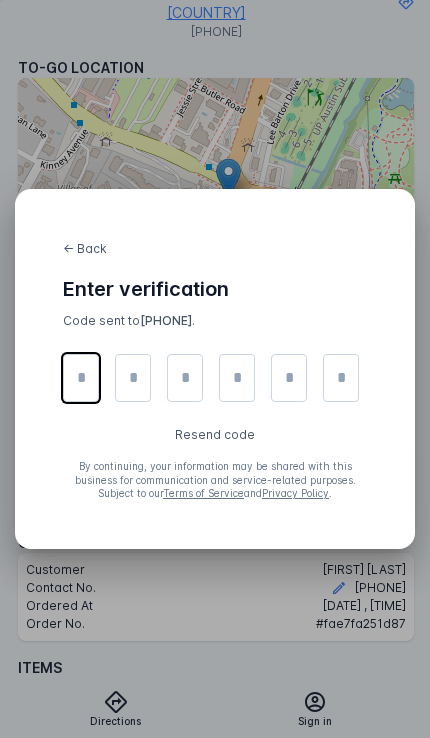 click at bounding box center (81, 378) 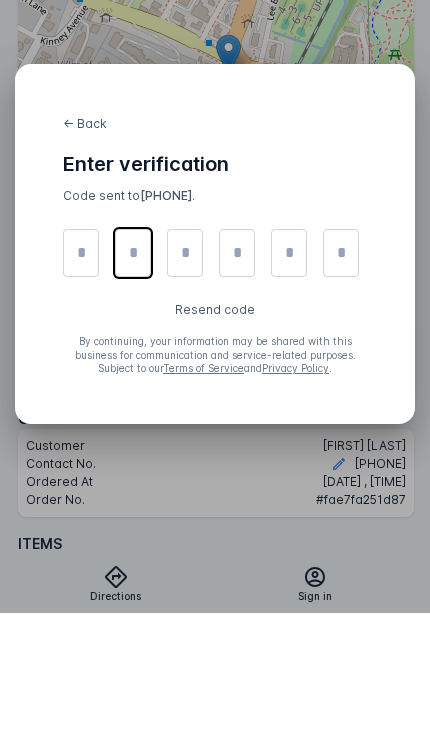 type on "*" 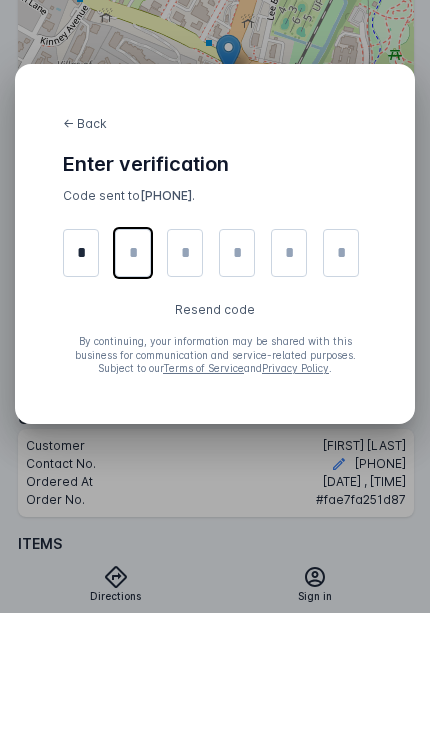 type on "*" 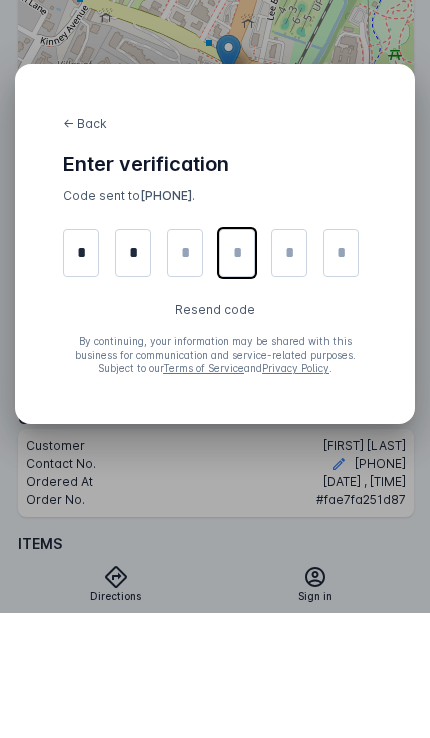 type on "*" 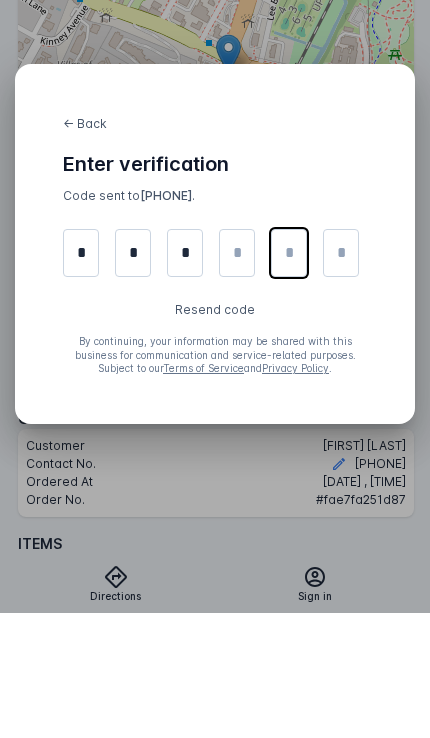 type on "*" 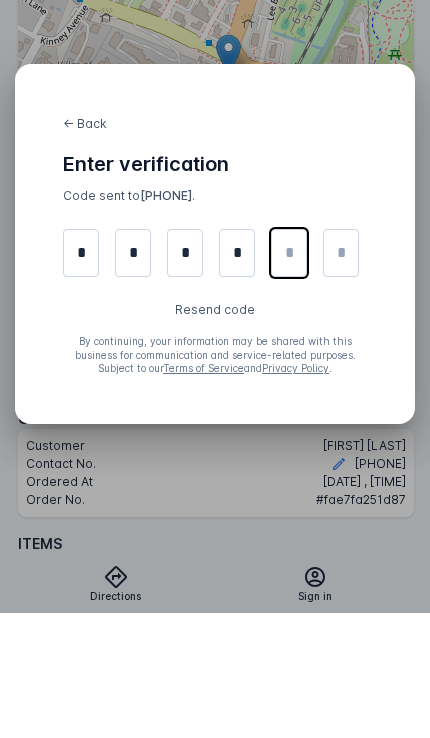 type on "*" 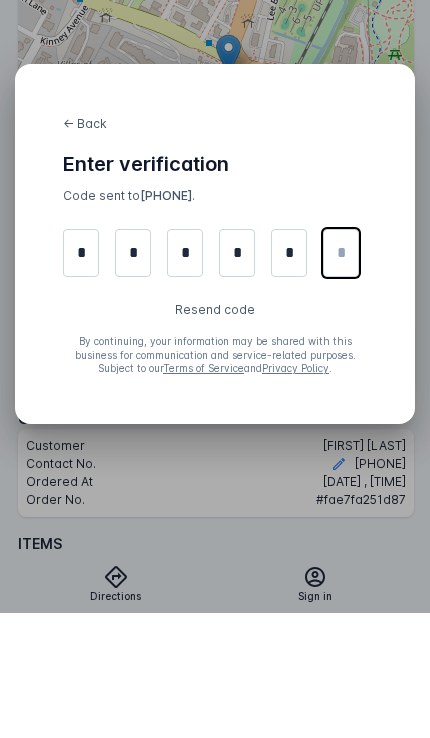 type on "*" 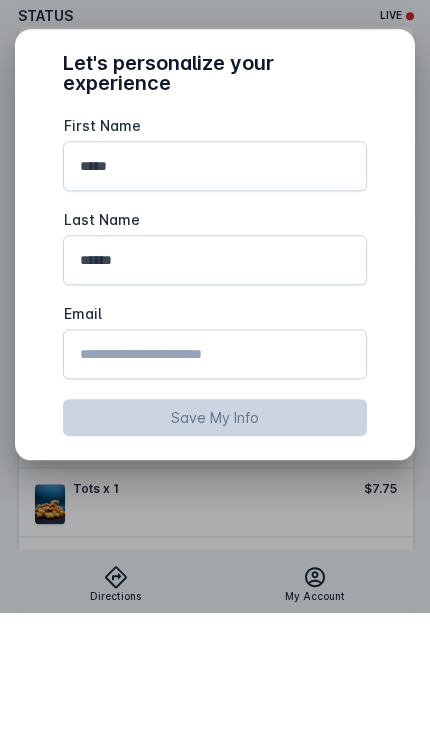 scroll, scrollTop: 0, scrollLeft: 0, axis: both 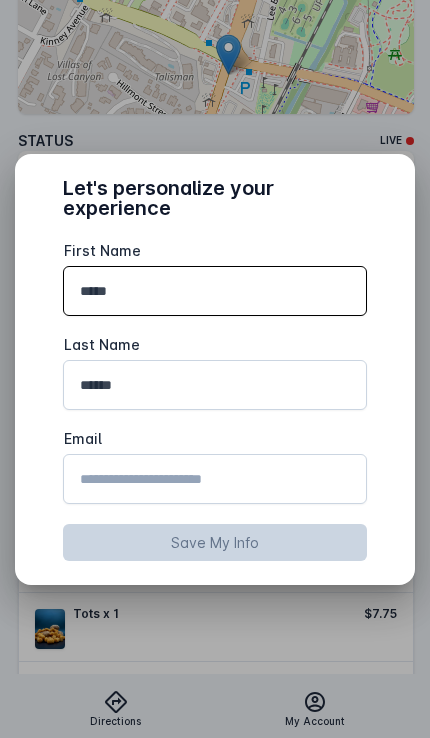 click on "Email" at bounding box center [215, 479] 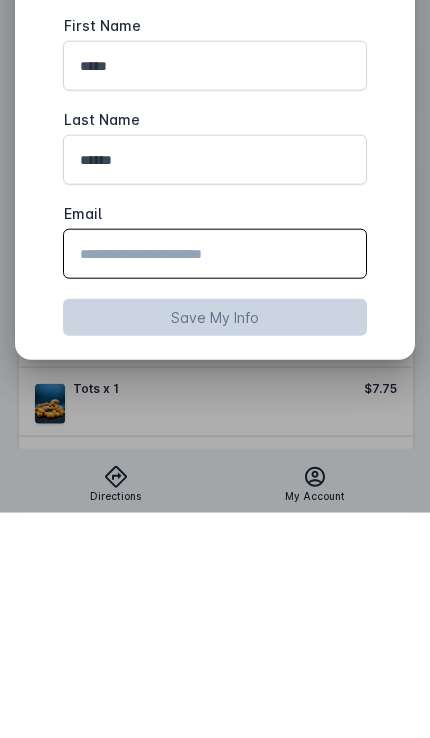 type on "**********" 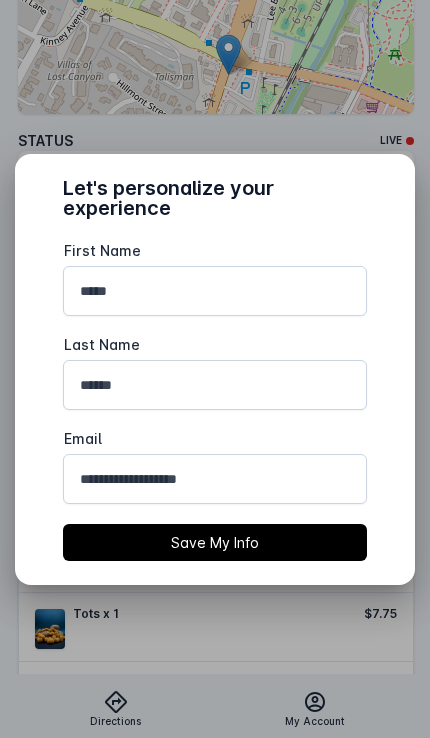 click on "Save My Info" at bounding box center (215, 542) 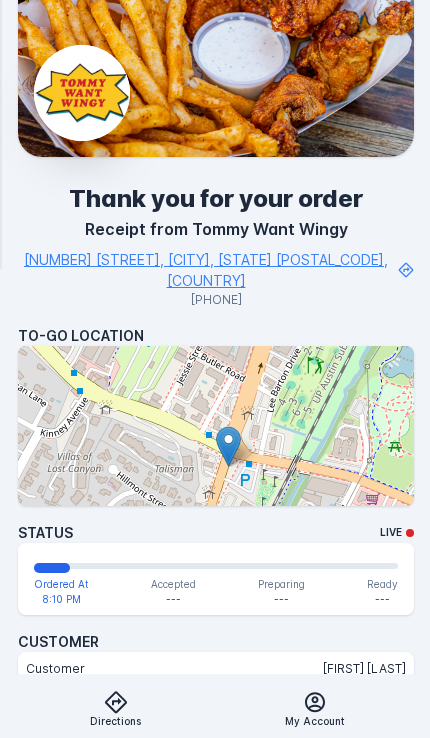 scroll, scrollTop: 80, scrollLeft: 0, axis: vertical 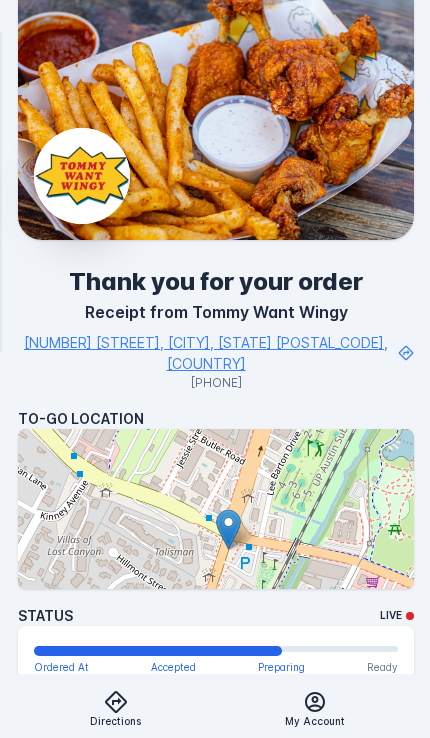 click on "Explore   Sign Up
Thank you for your order   Receipt from Tommy Want Wingy  [NUMBER] [STREET], [CITY], [STATE] [POSTAL_CODE] [PHONE]  To-Go Location Status  Live Ordered At [TIME]   Accepted  [TIME]   Preparing  [TIME]   Ready  --- Customer Customer [FIRST] [LAST] Contact No. [PHONE] Ordered At [DATE] , [TIME]  Order No. #fae7fa251d87 Items OG - 5pc x 1 $9.50 Sweet Chili - 5pc x 1 $9.50 Garlic Parmesan - 5pc x 1 $9.50 Tots x 1 $7.75 Ranch x 1 $2.00 Subtotal $38.25 Tip $6.00 Tax & Fee $5.14 To-Go Fee $1.00 Amount paid $50.39 Payment Method AMERICAN_EXPRESS 2008 Back to  Tommy Want Wingy  Directions My Account Outbites empowers your restaurant with the same advanced tools used by top national brands to boost sales. From online ordering that drives revenue growth to a mobile app with built-in rewards programs and more, we provide everything you need to succeed. Outbites Home About Pricing Features Support Resources" at bounding box center (215, 745) 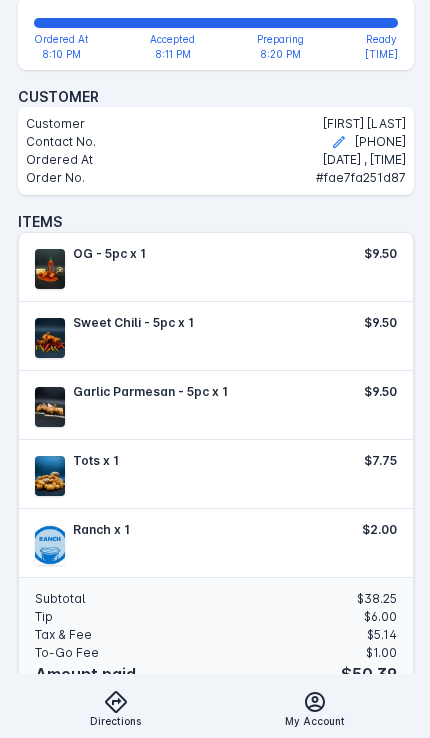 scroll, scrollTop: 629, scrollLeft: 0, axis: vertical 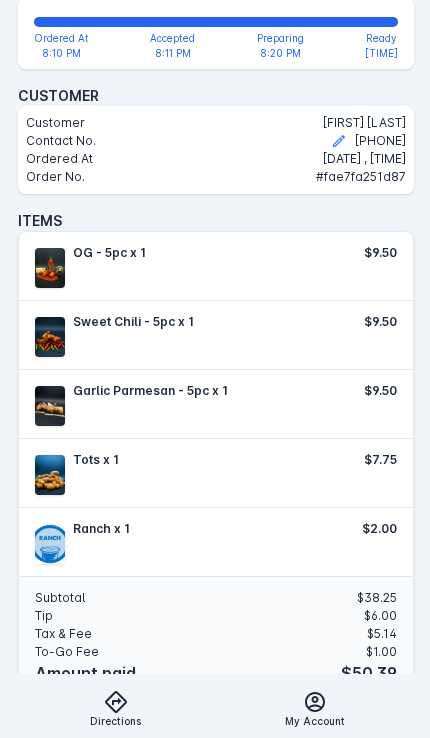 click 